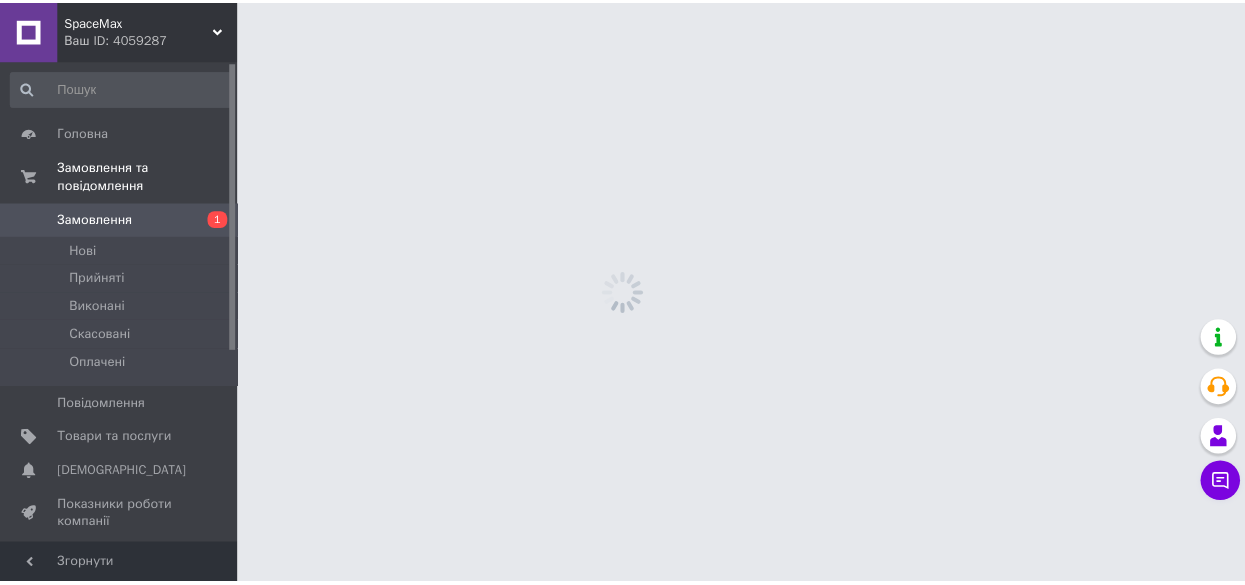 scroll, scrollTop: 0, scrollLeft: 0, axis: both 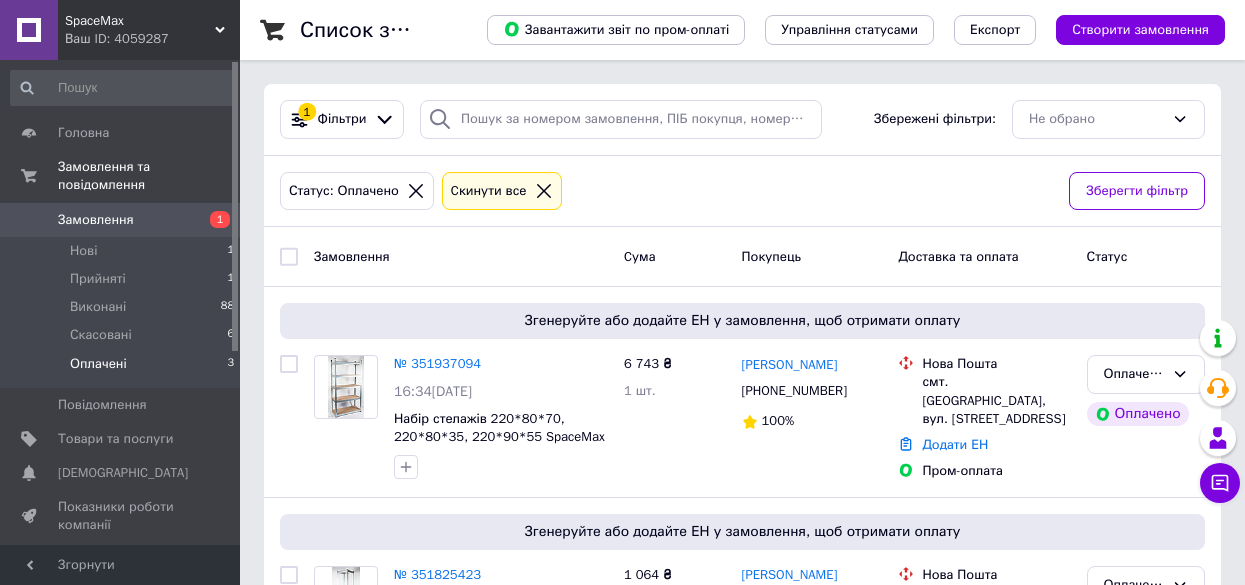 click on "Оплачені" at bounding box center [98, 364] 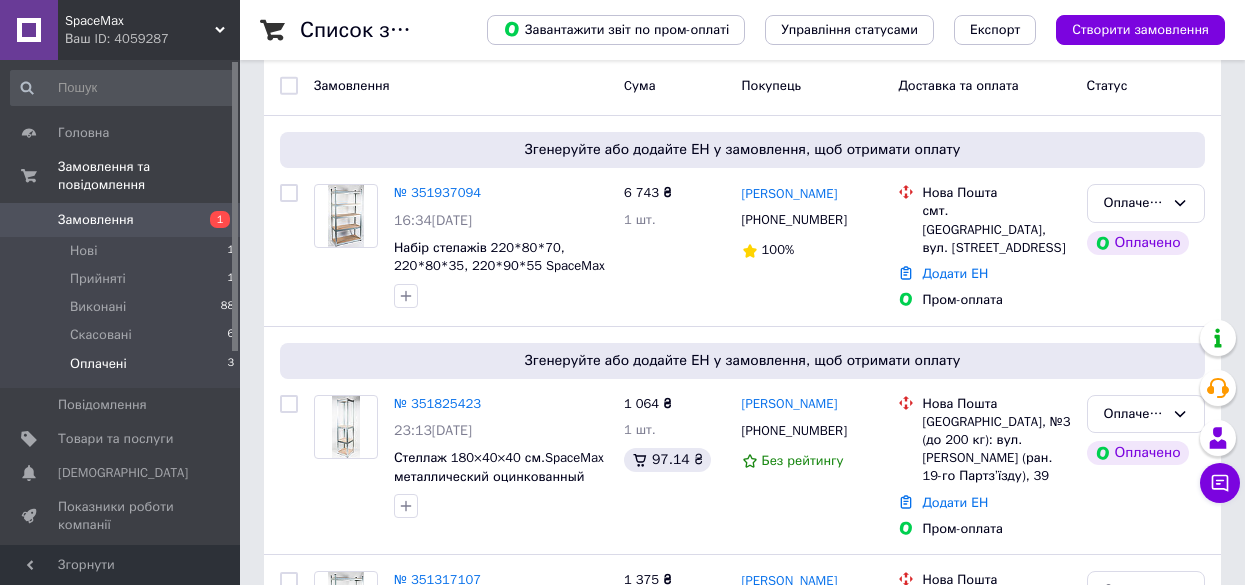 scroll, scrollTop: 169, scrollLeft: 0, axis: vertical 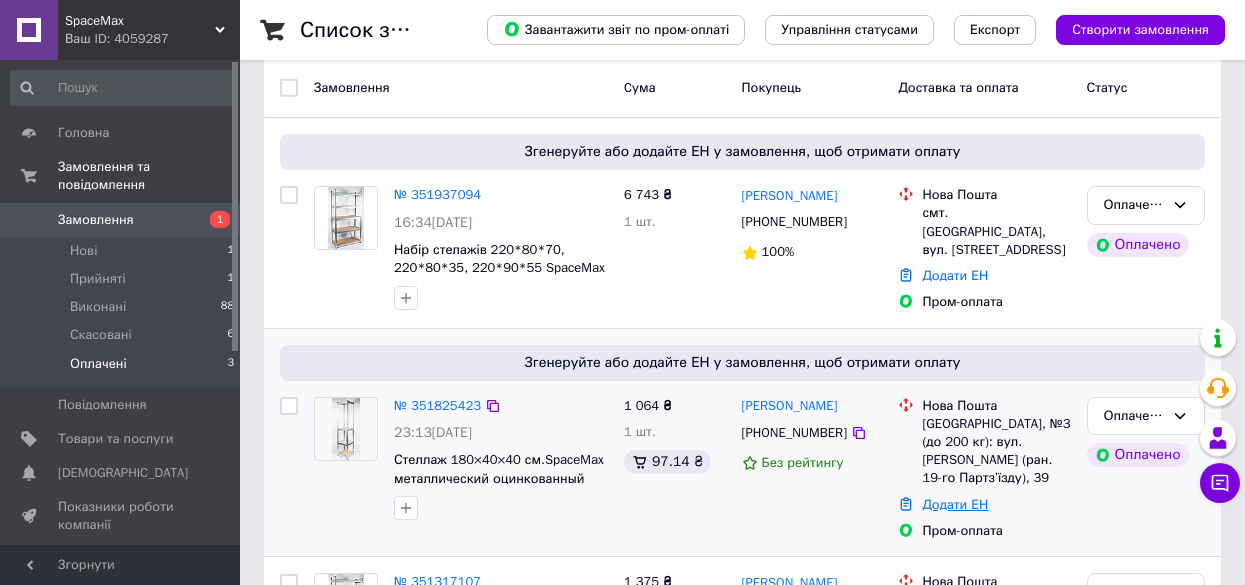 click on "Додати ЕН" at bounding box center [955, 504] 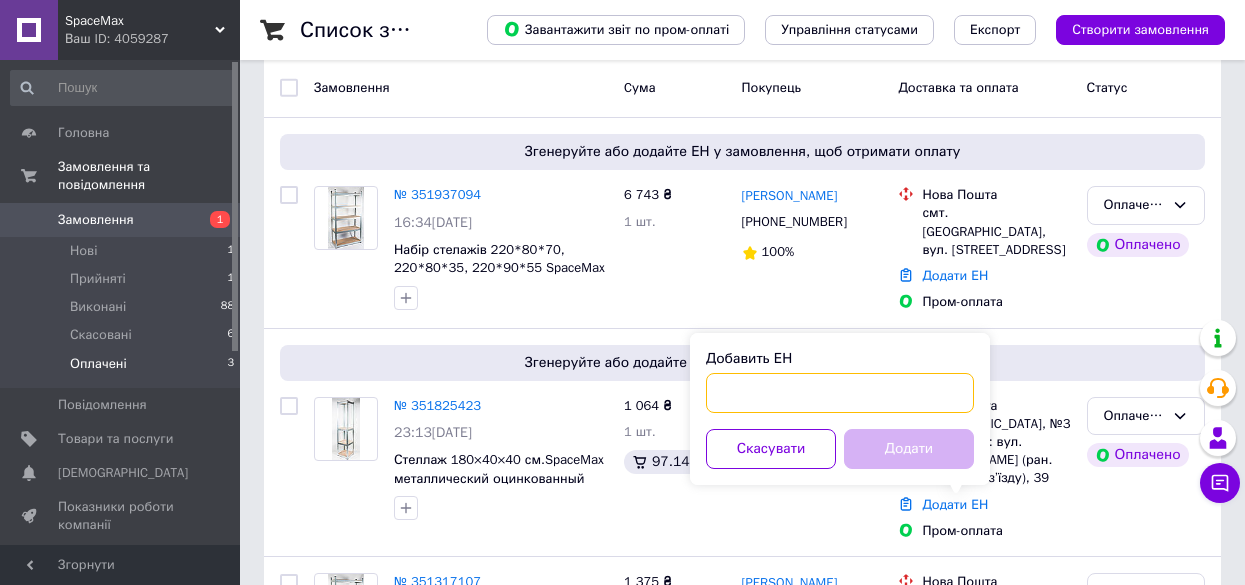 click on "Добавить ЕН" at bounding box center [840, 393] 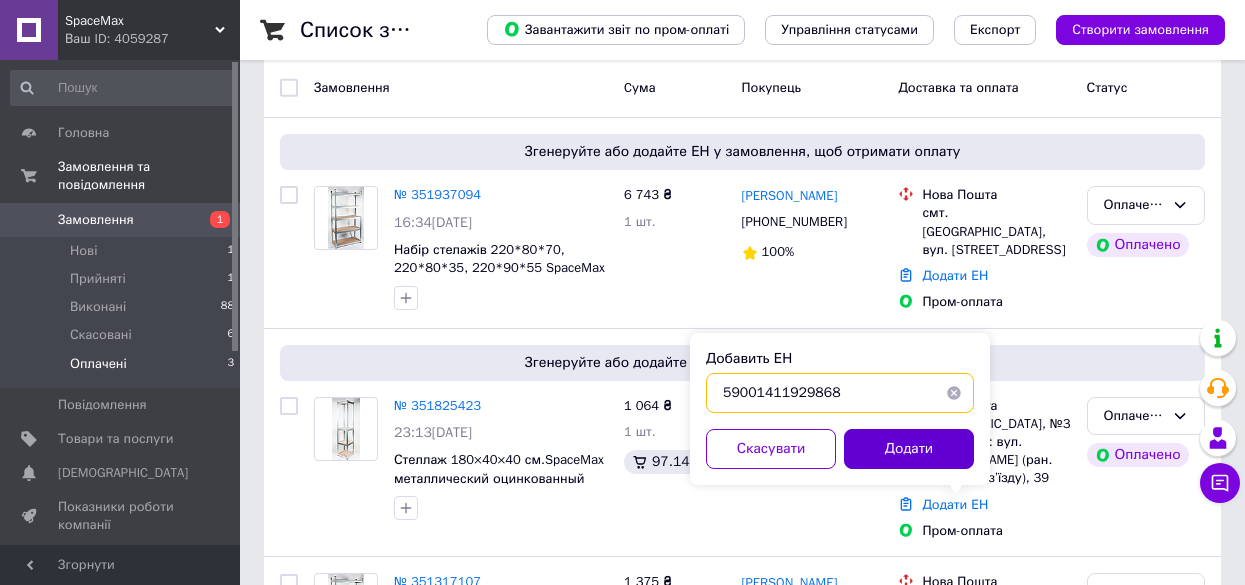 type on "59001411929868" 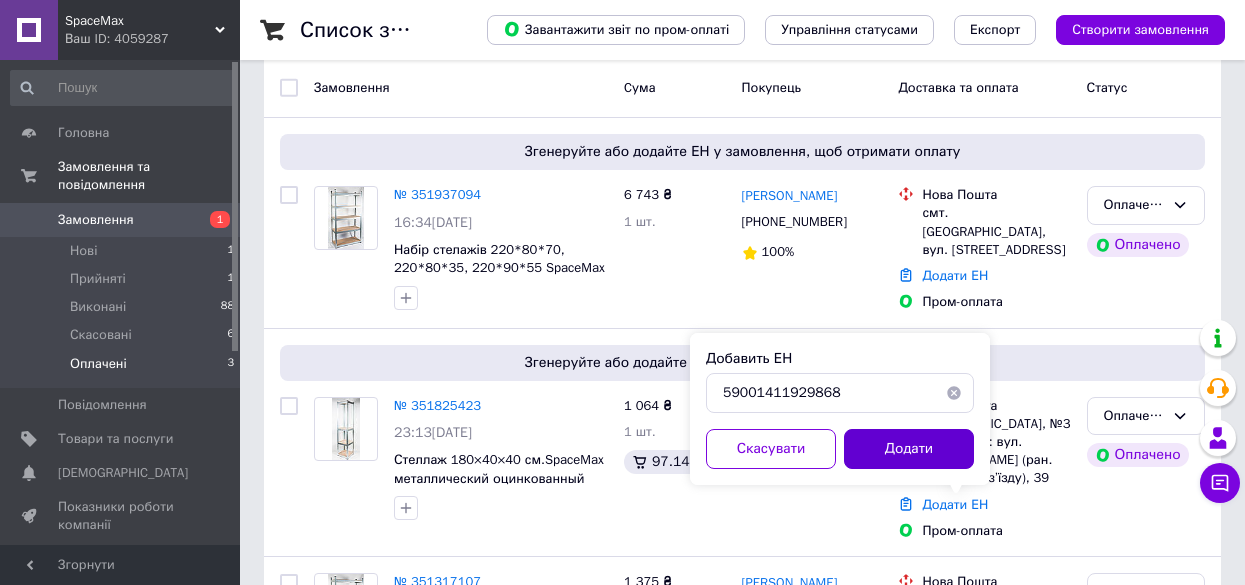 click on "Додати" at bounding box center [909, 449] 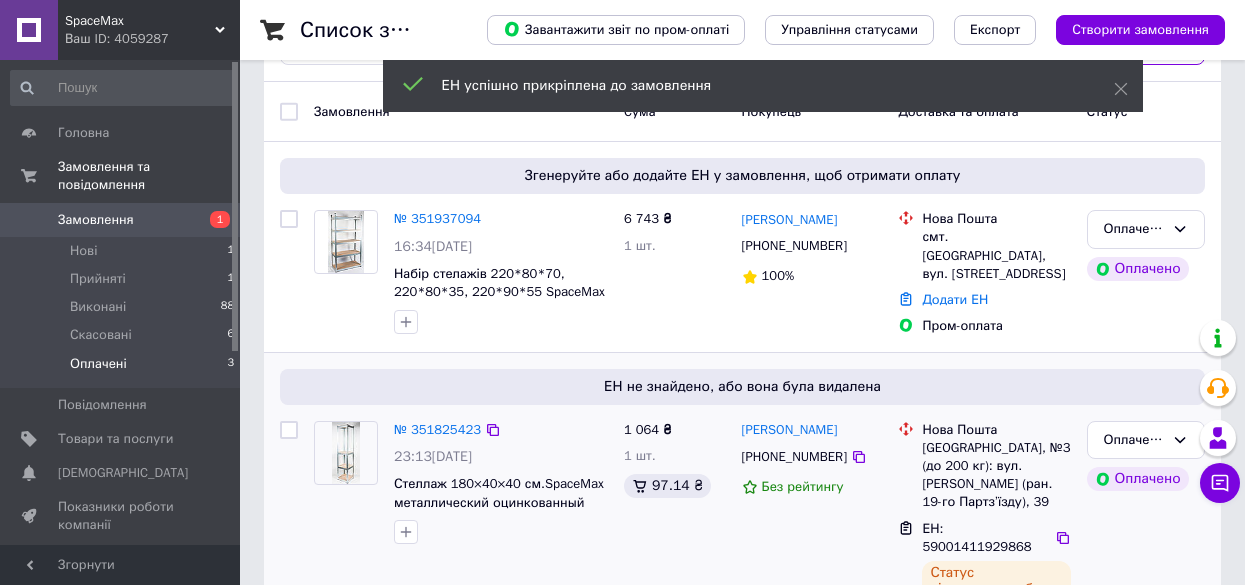 scroll, scrollTop: 129, scrollLeft: 0, axis: vertical 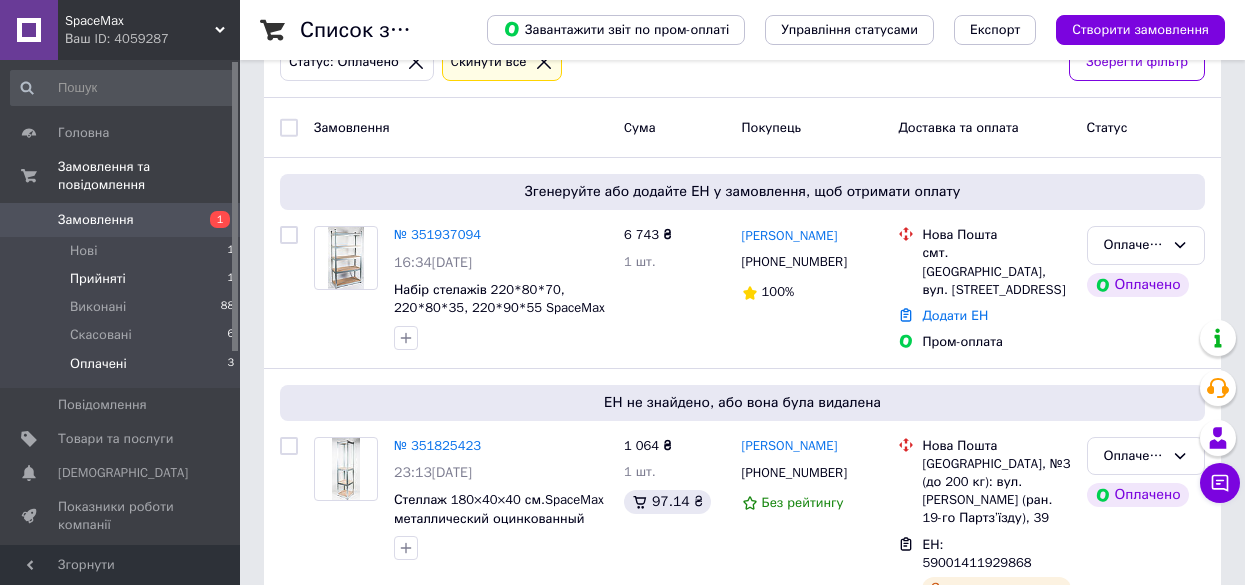 click on "Прийняті" at bounding box center [98, 279] 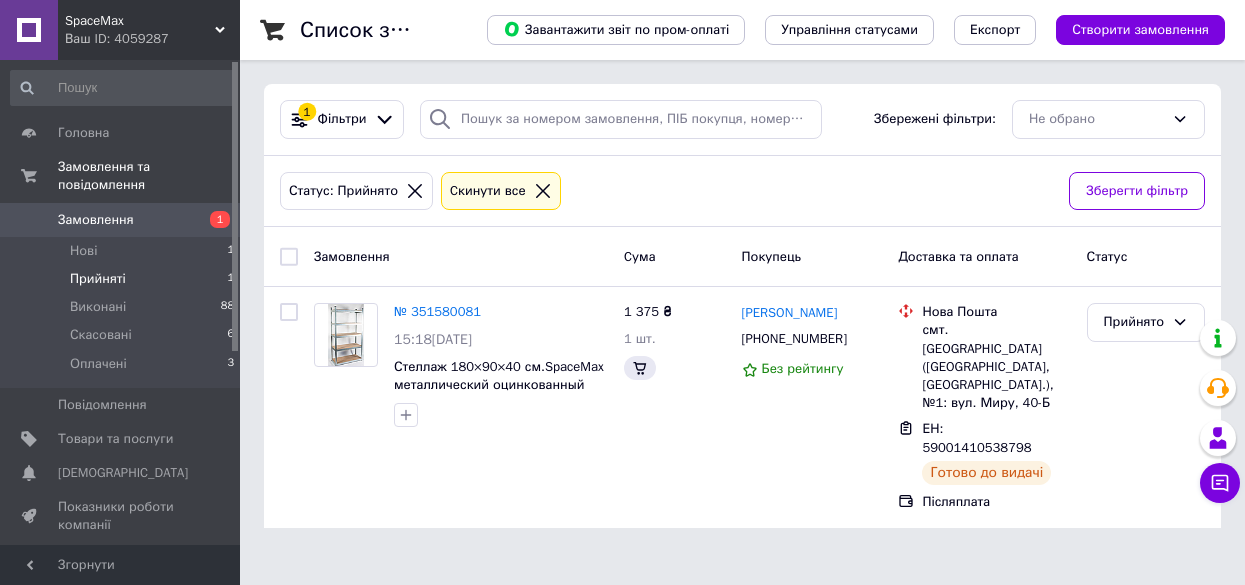 scroll, scrollTop: 0, scrollLeft: 0, axis: both 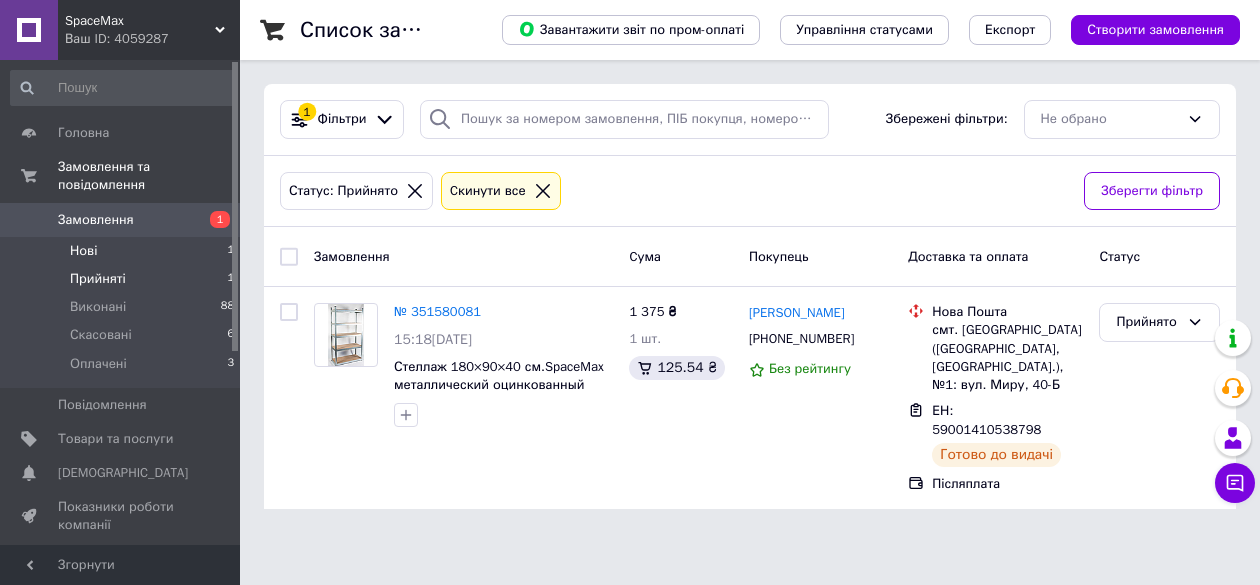 click on "Нові" at bounding box center [83, 251] 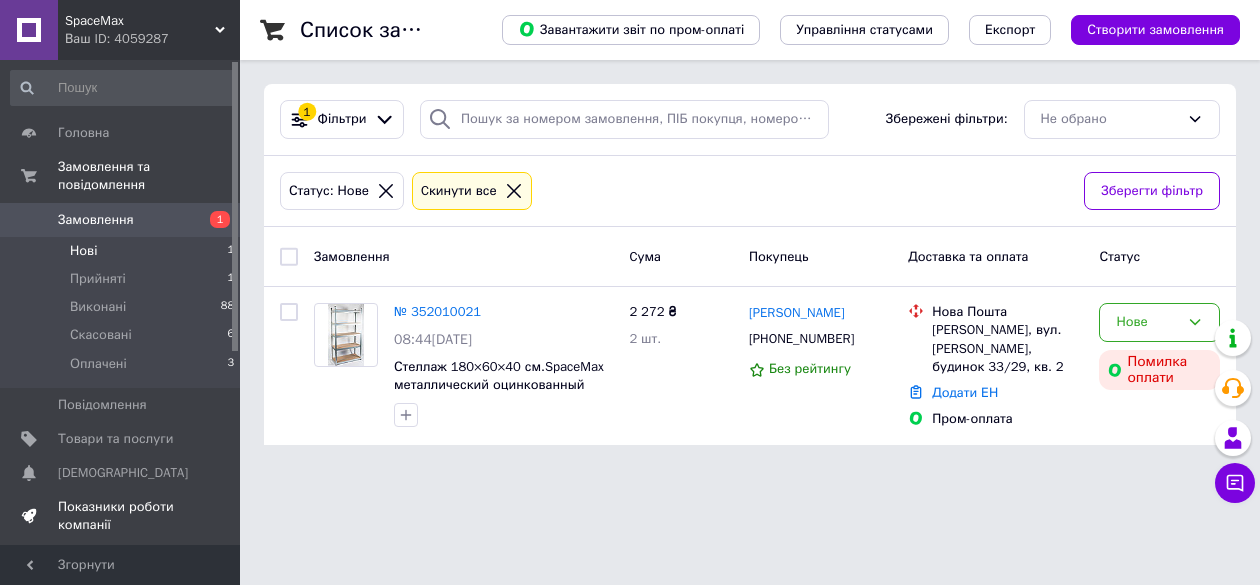 click on "Показники роботи компанії" at bounding box center [121, 516] 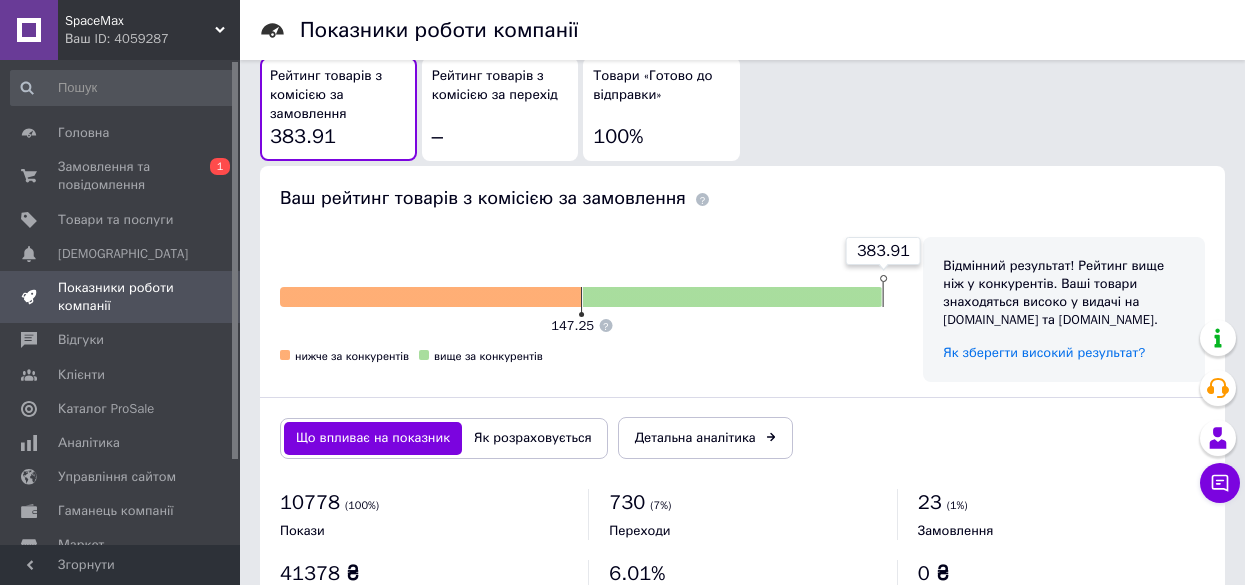 scroll, scrollTop: 1260, scrollLeft: 0, axis: vertical 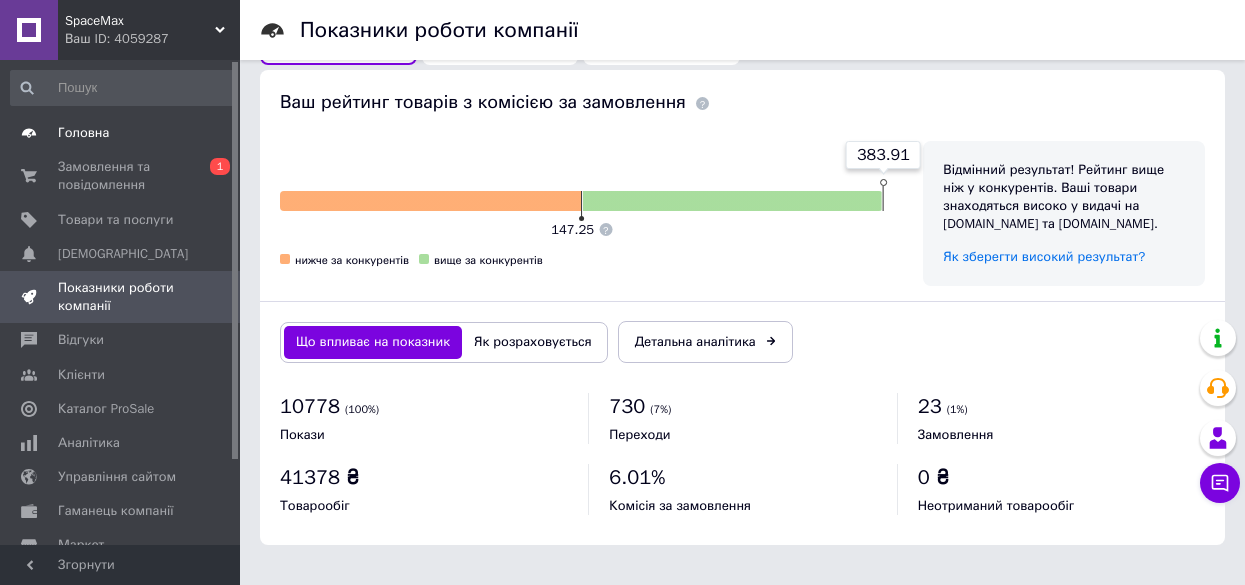 click on "Головна" at bounding box center (83, 133) 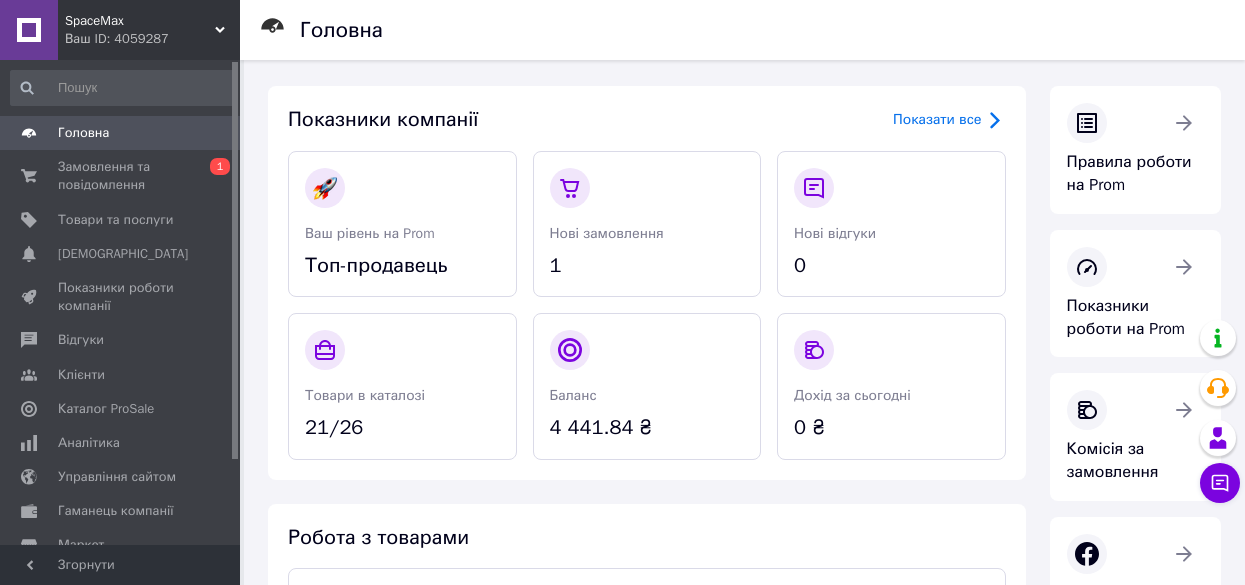 scroll, scrollTop: 0, scrollLeft: 0, axis: both 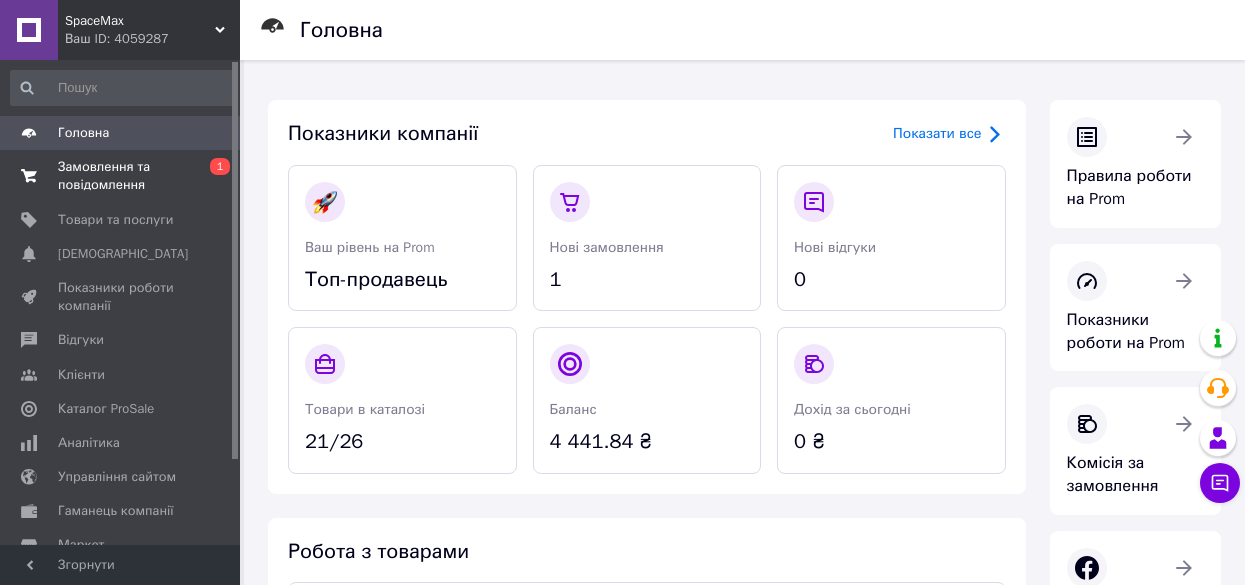 click on "Замовлення та повідомлення" at bounding box center [121, 176] 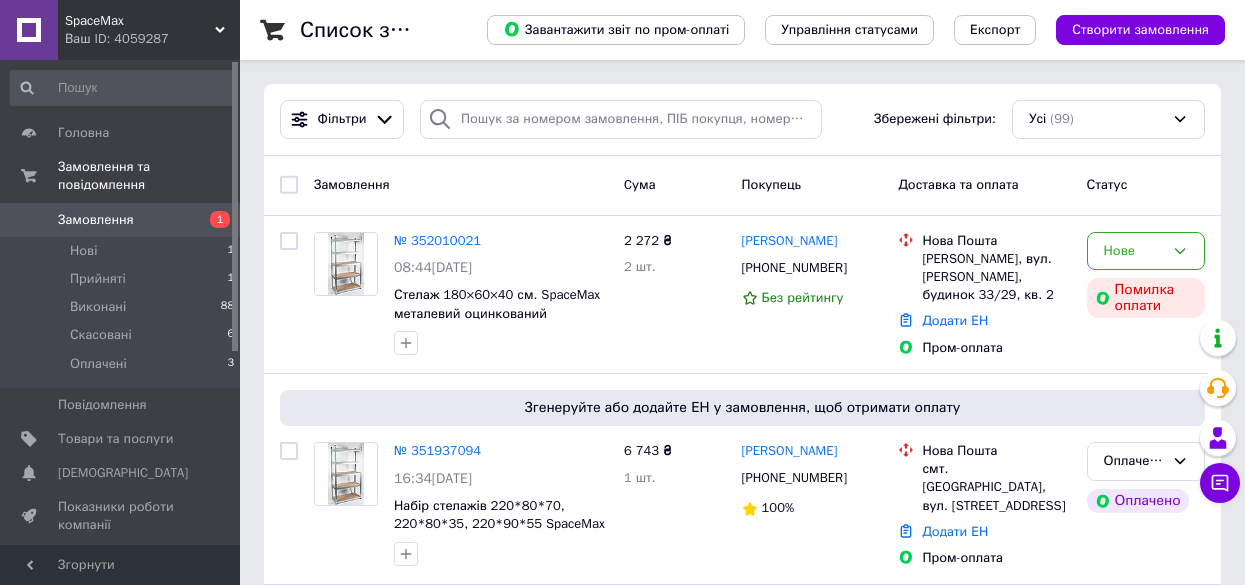 click on "SpaceMax" at bounding box center (140, 21) 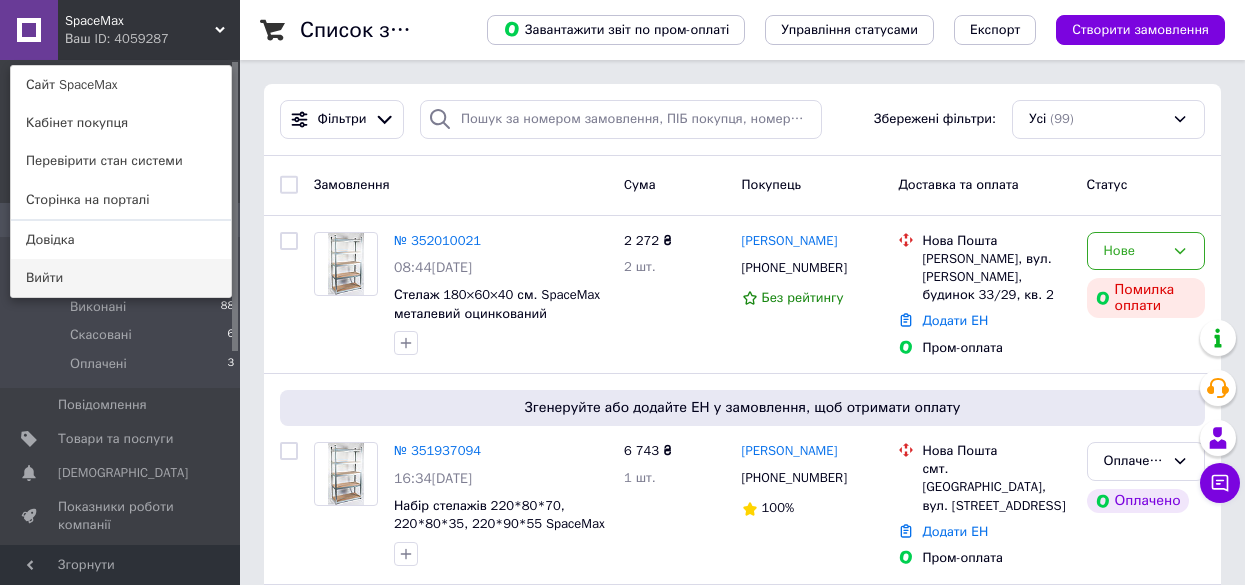 click on "Вийти" at bounding box center (121, 278) 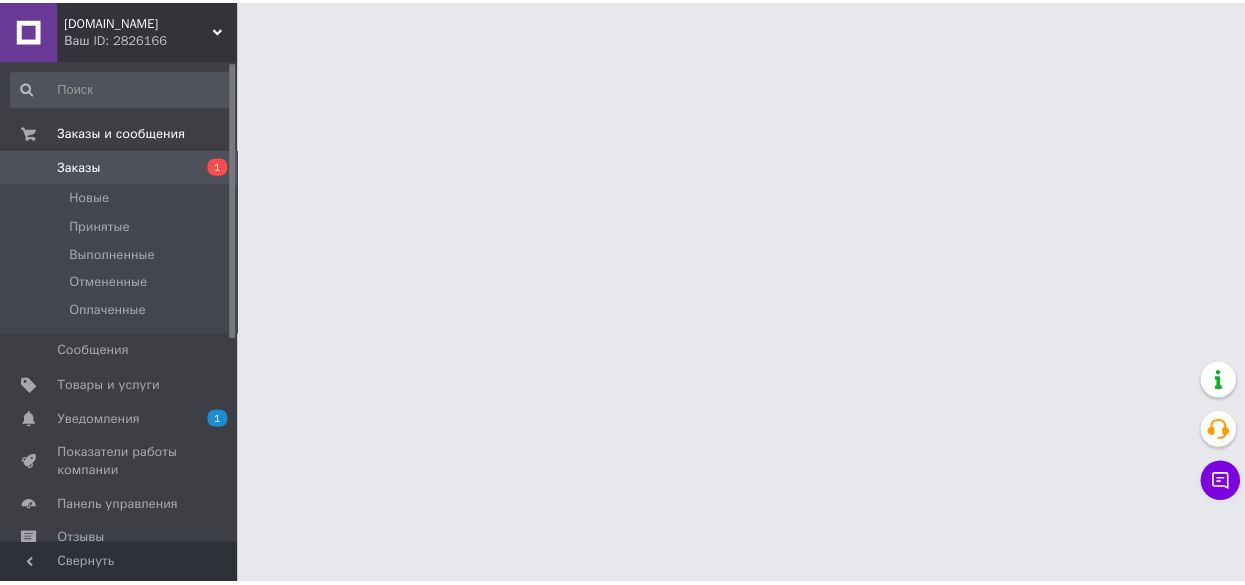 scroll, scrollTop: 0, scrollLeft: 0, axis: both 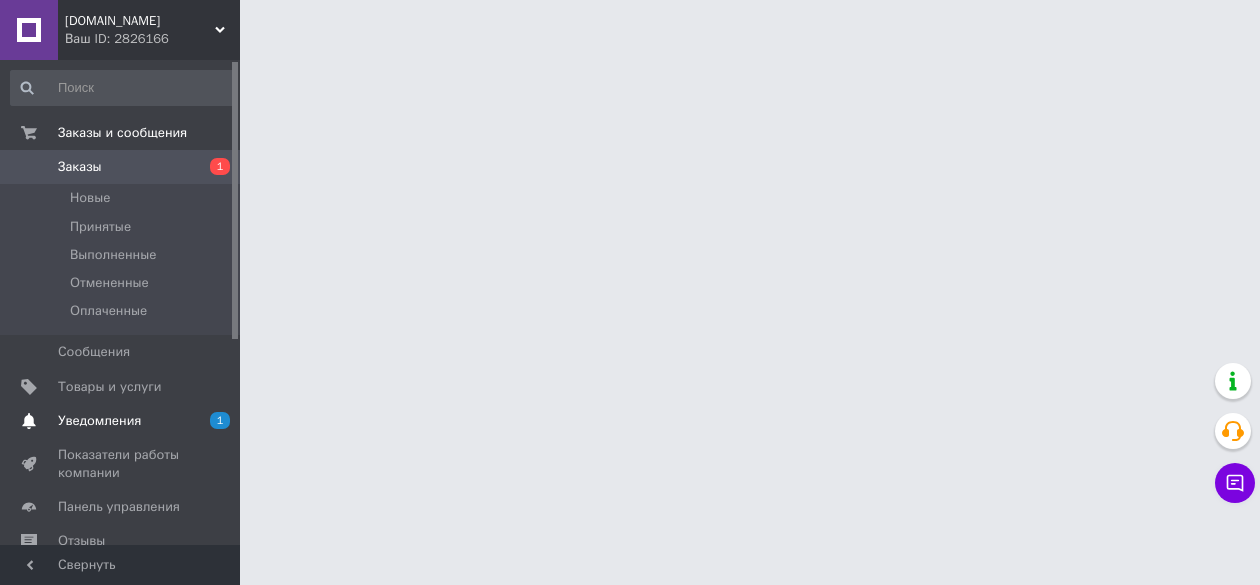 click on "Уведомления" at bounding box center [99, 421] 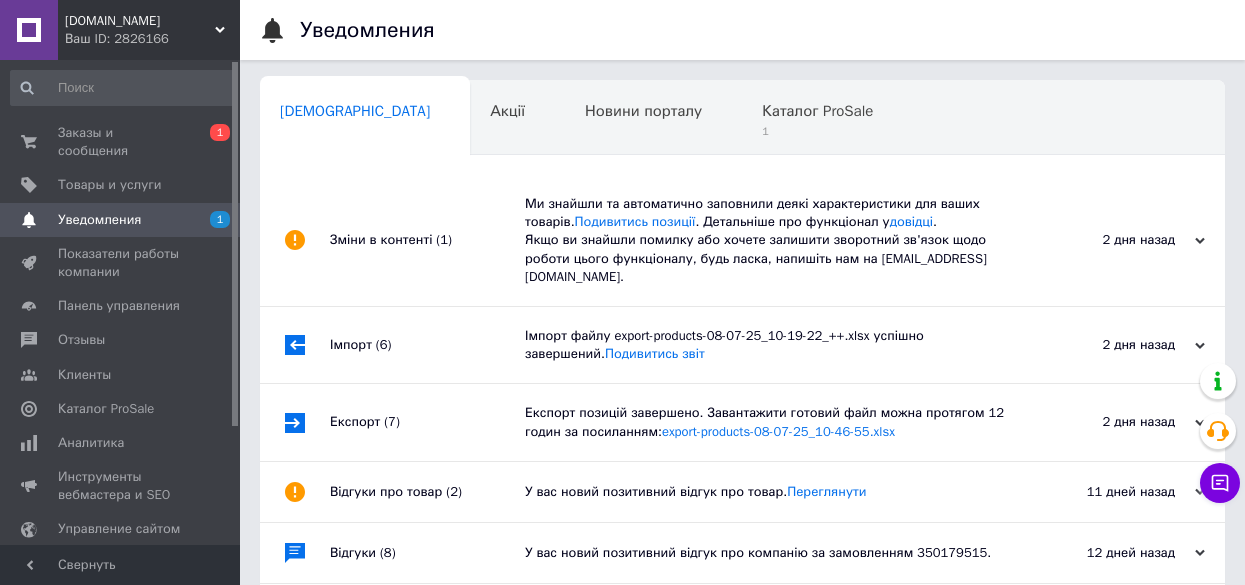 scroll, scrollTop: 0, scrollLeft: 6, axis: horizontal 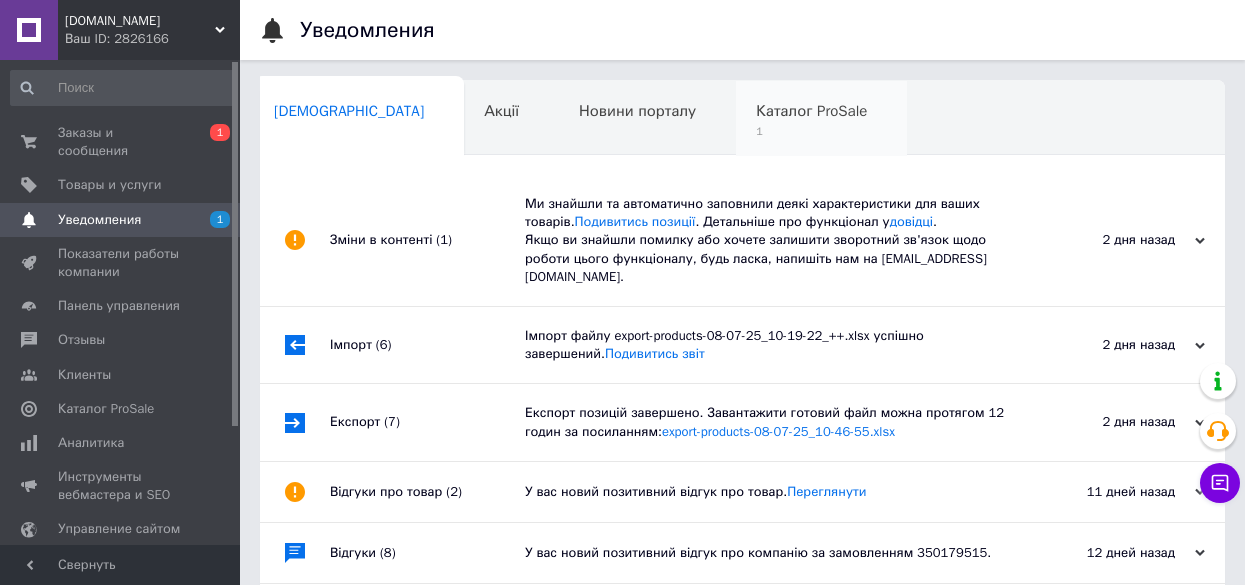 click on "Каталог ProSale 1" at bounding box center (821, 119) 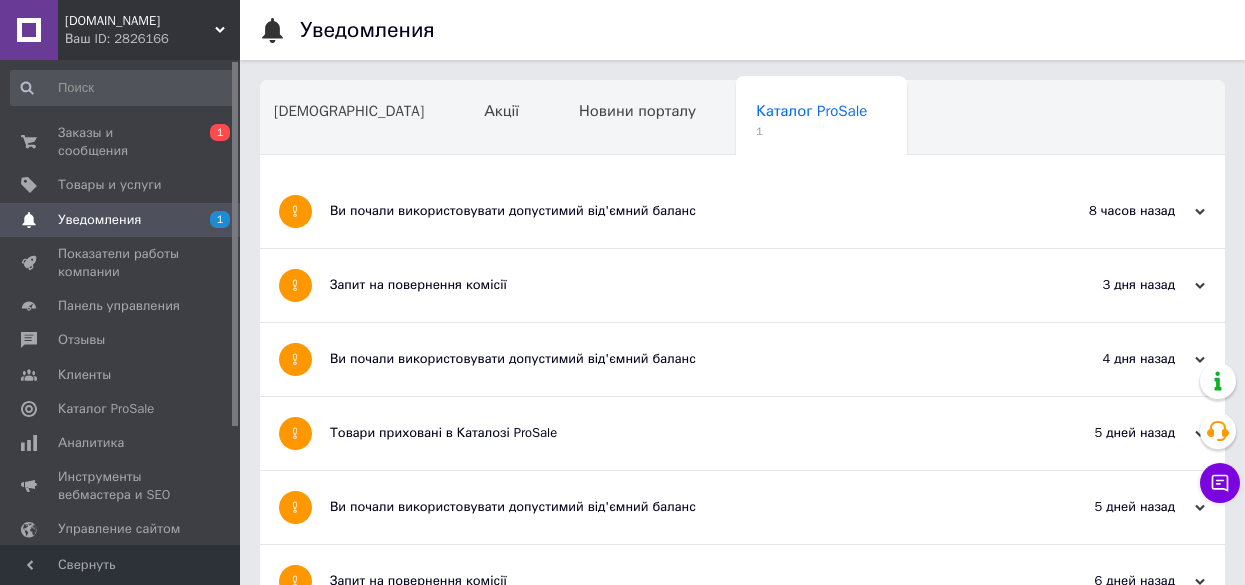click on "Ви почали використовувати допустимий від'ємний баланс" at bounding box center (667, 211) 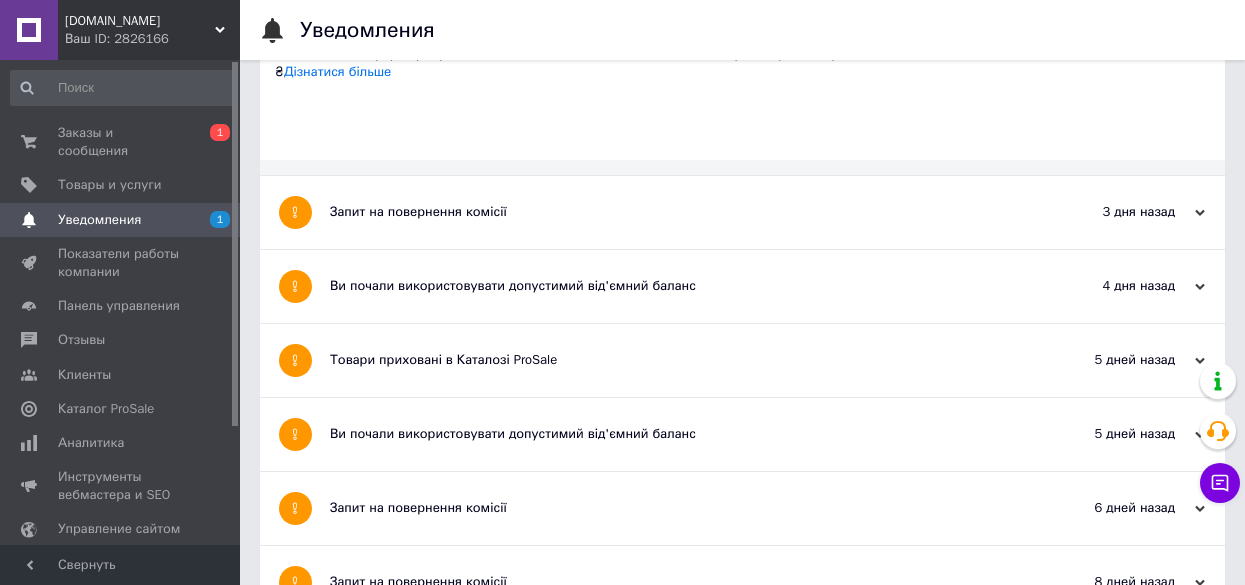 scroll, scrollTop: 0, scrollLeft: 0, axis: both 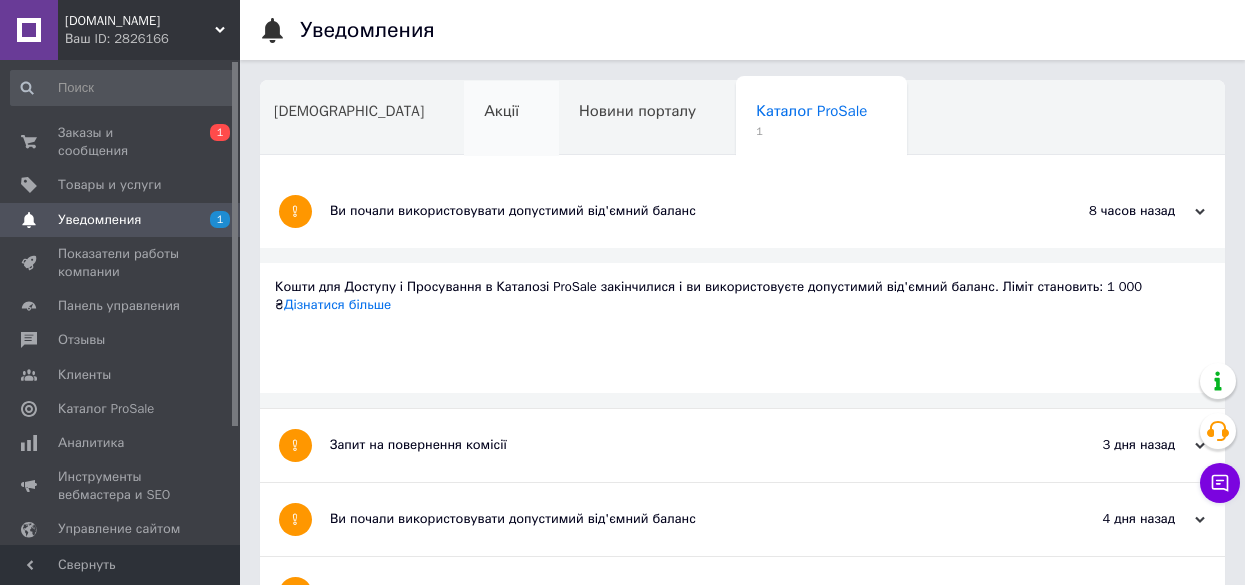 click on "Акції" at bounding box center [501, 111] 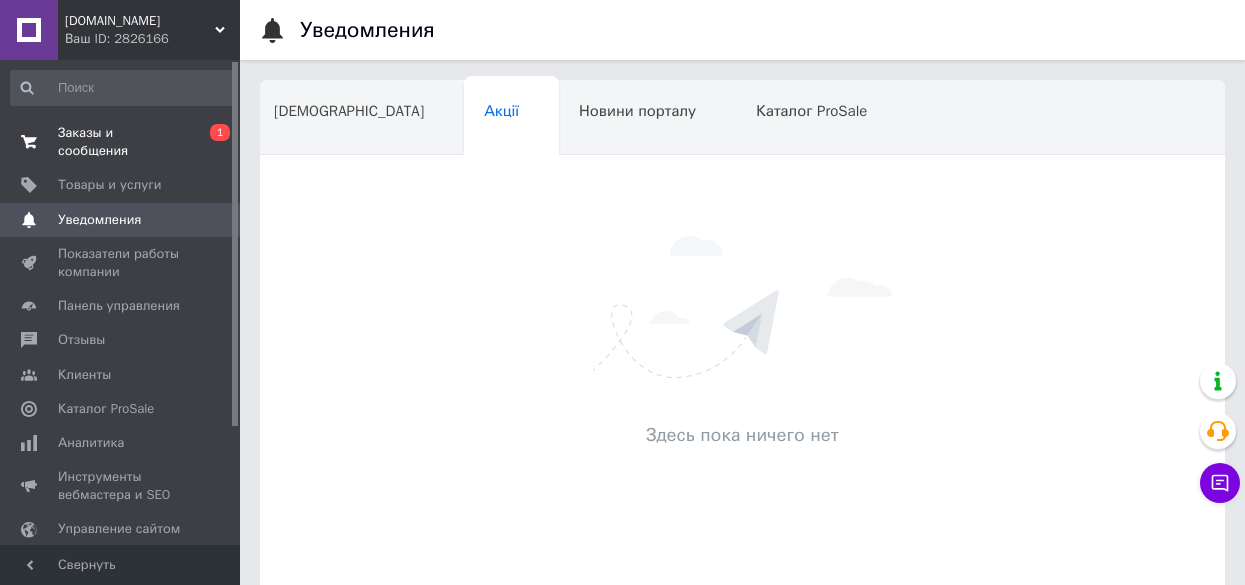 click on "Заказы и сообщения" at bounding box center (121, 142) 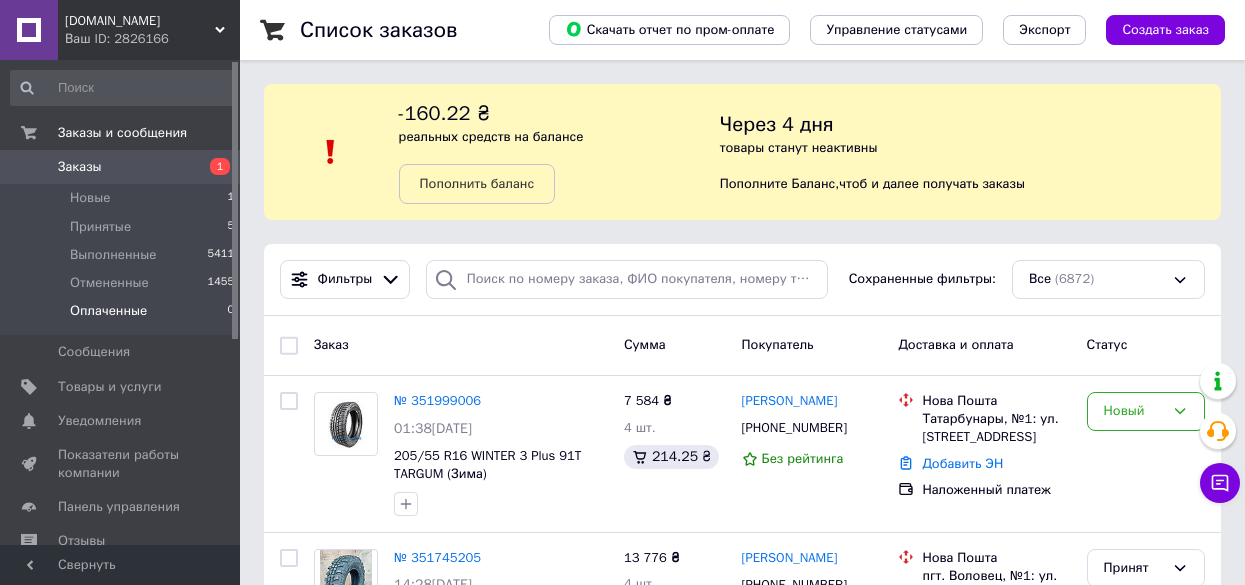 click on "Оплаченные" at bounding box center (108, 311) 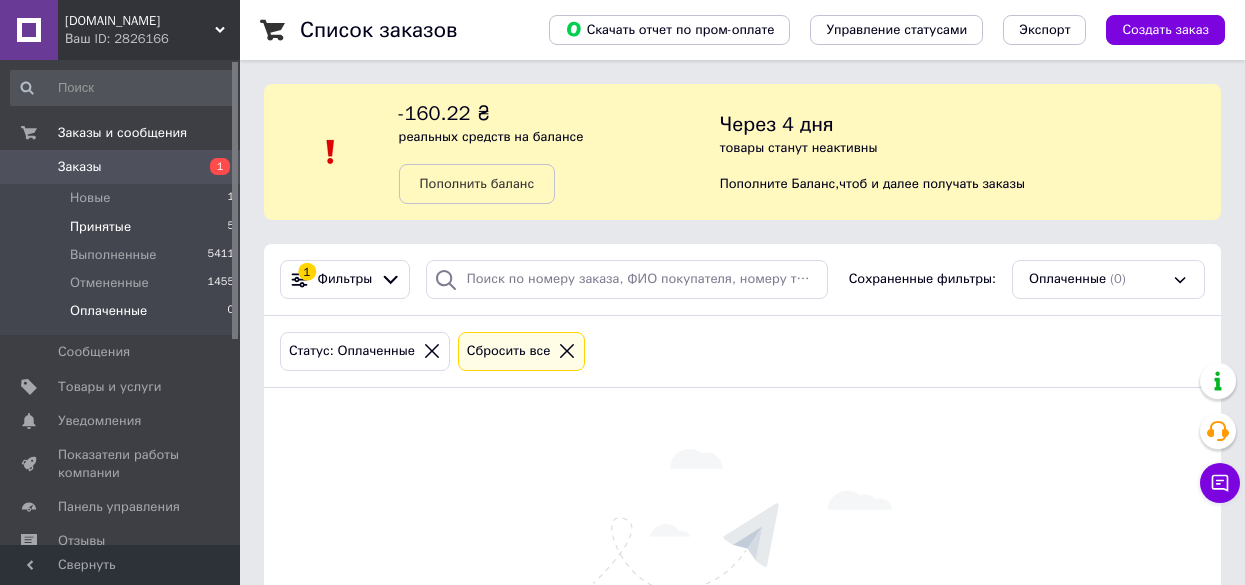 click on "Принятые" at bounding box center [100, 227] 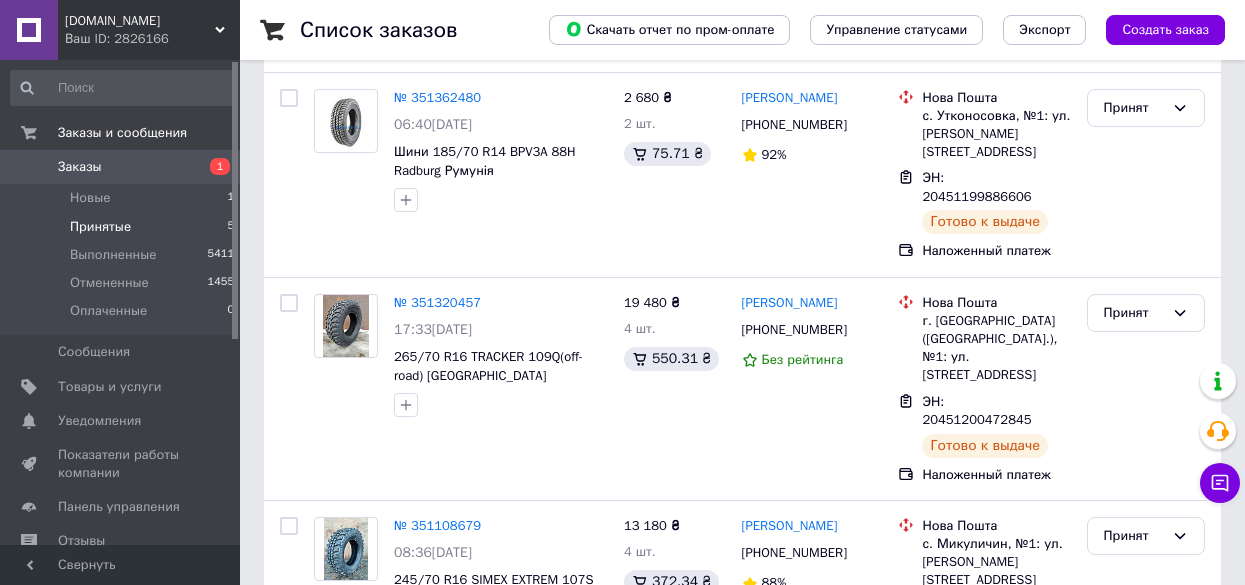 scroll, scrollTop: 870, scrollLeft: 0, axis: vertical 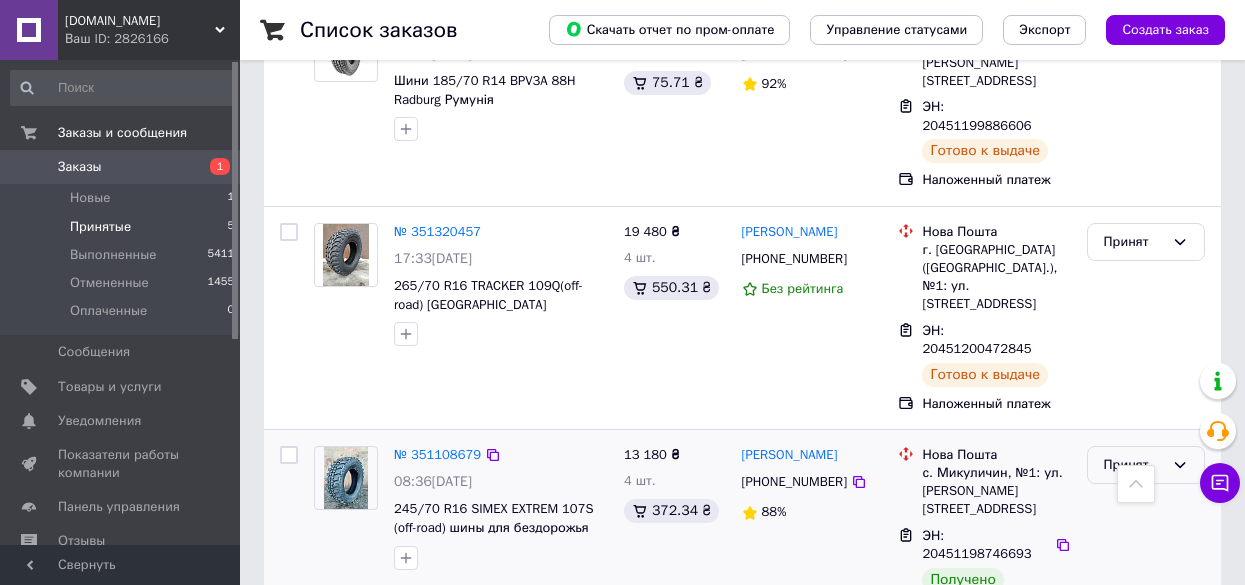 click on "Принят" at bounding box center (1134, 465) 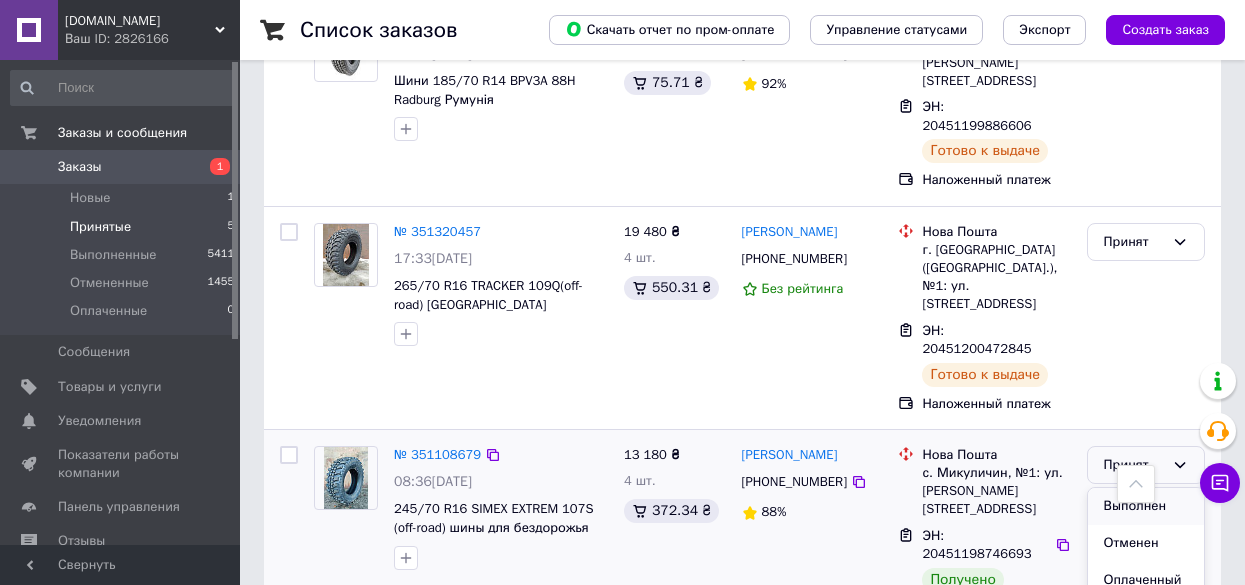 click on "Выполнен" at bounding box center (1146, 506) 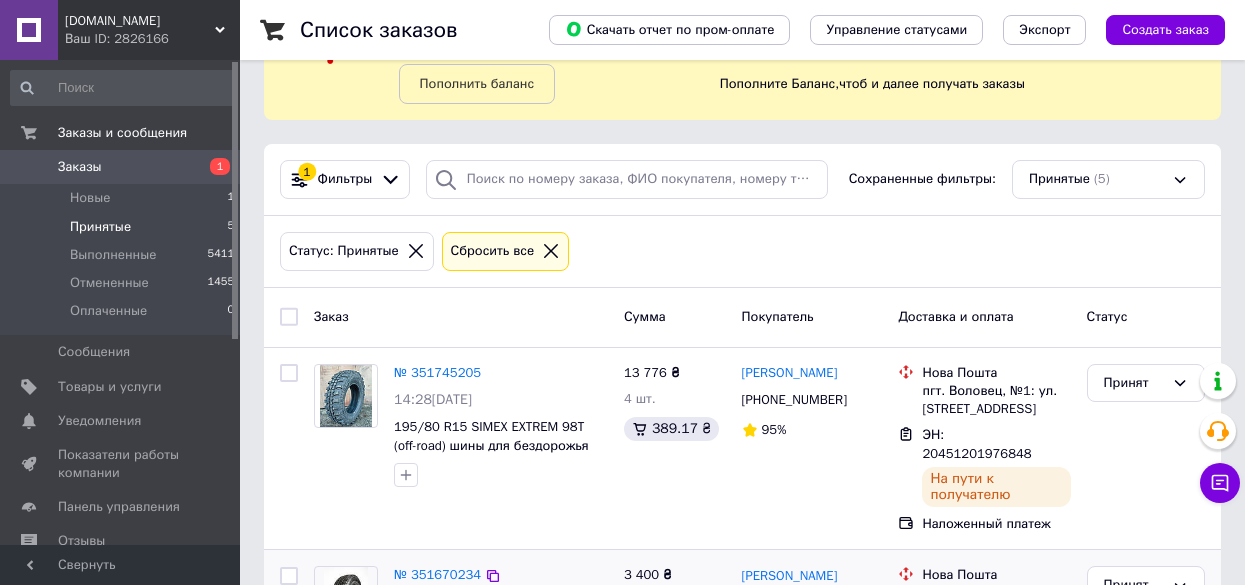 scroll, scrollTop: 91, scrollLeft: 0, axis: vertical 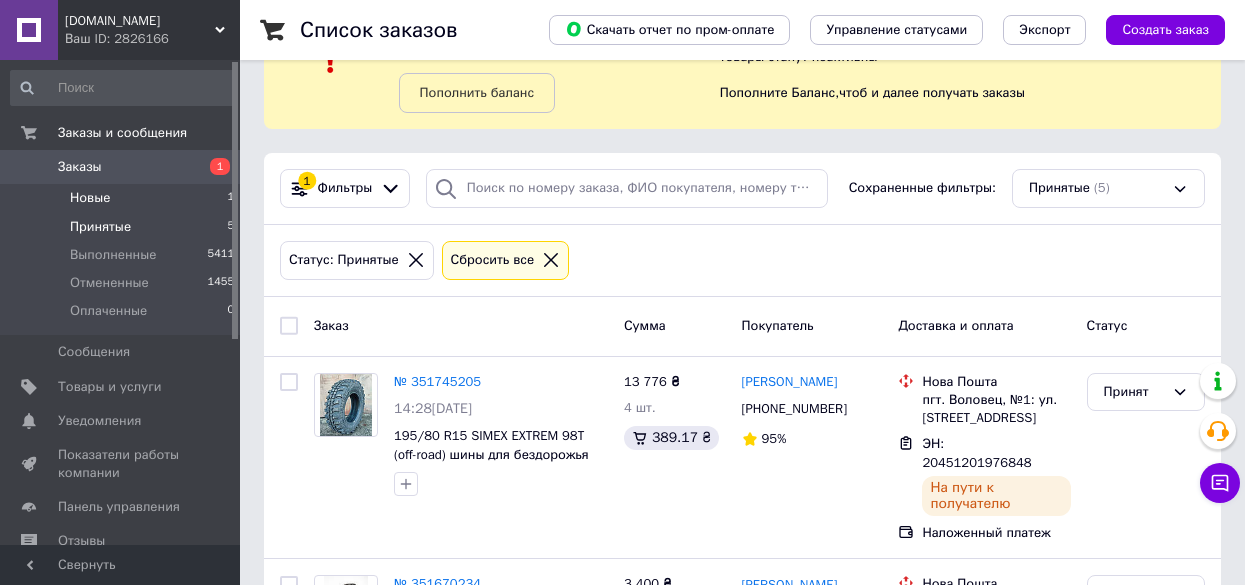 click on "Новые 1" at bounding box center [123, 198] 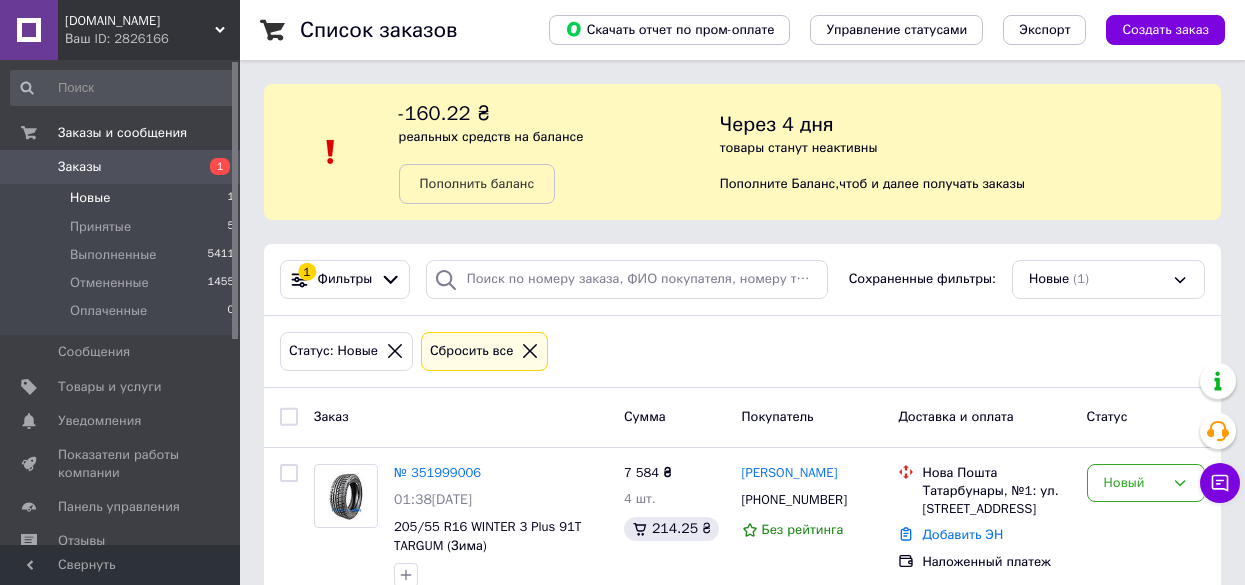 scroll, scrollTop: 42, scrollLeft: 0, axis: vertical 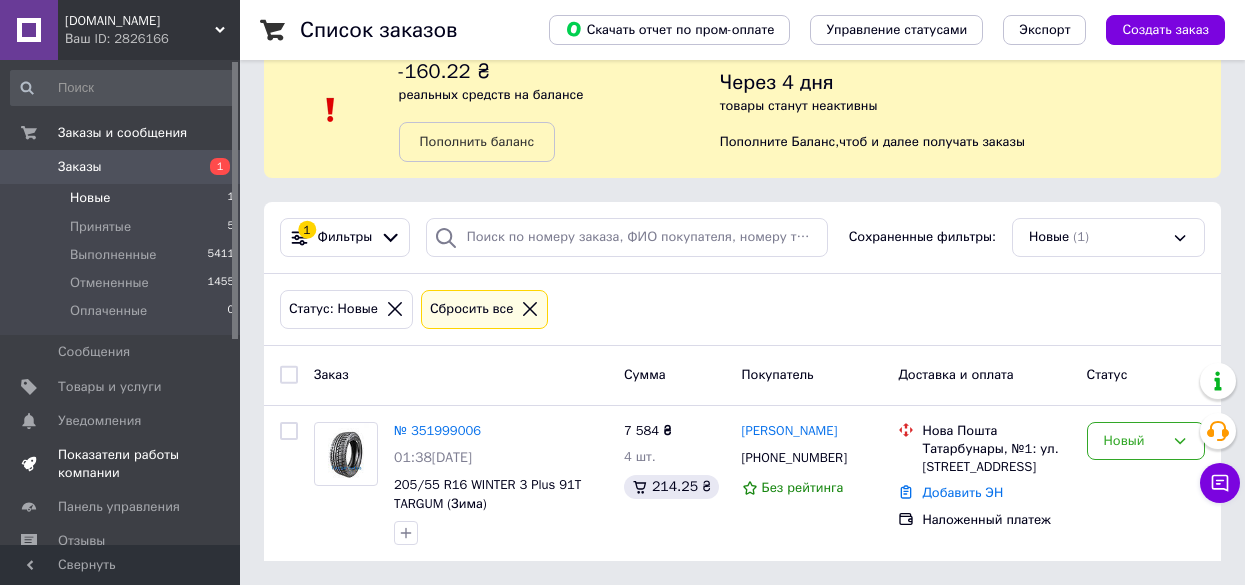 click on "Показатели работы компании" at bounding box center (121, 464) 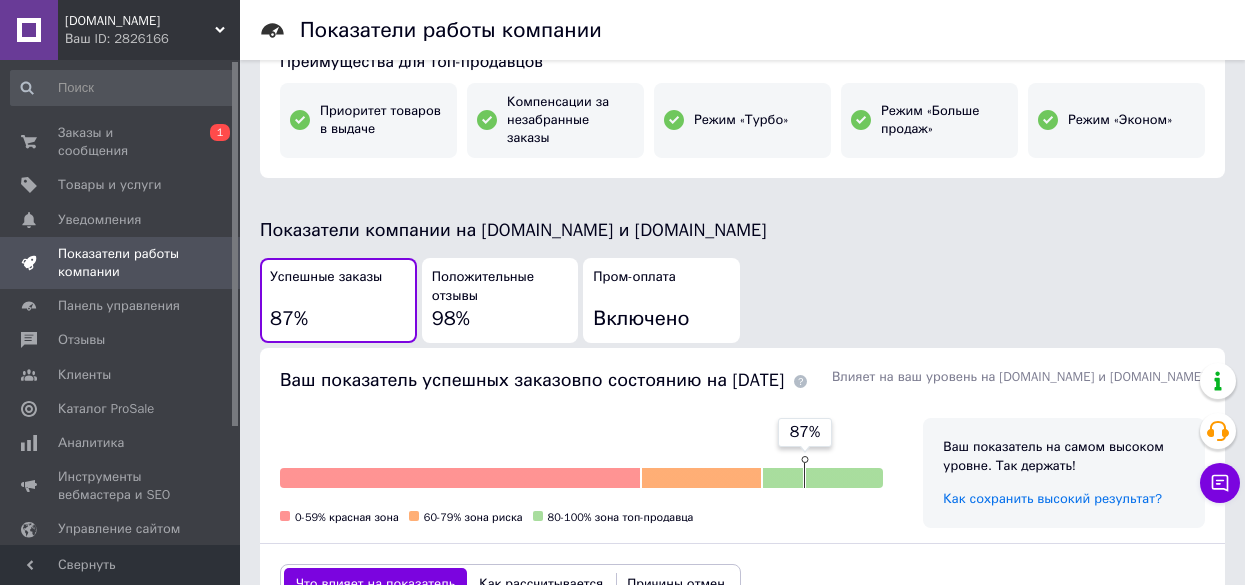 scroll, scrollTop: 241, scrollLeft: 0, axis: vertical 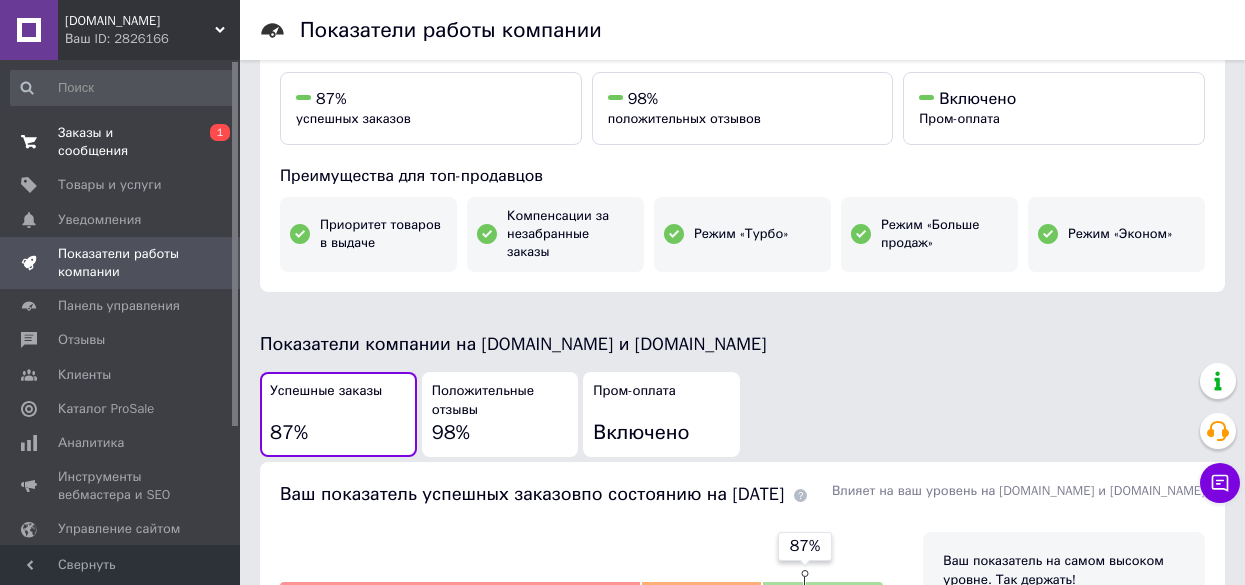 click on "Заказы и сообщения" at bounding box center (121, 142) 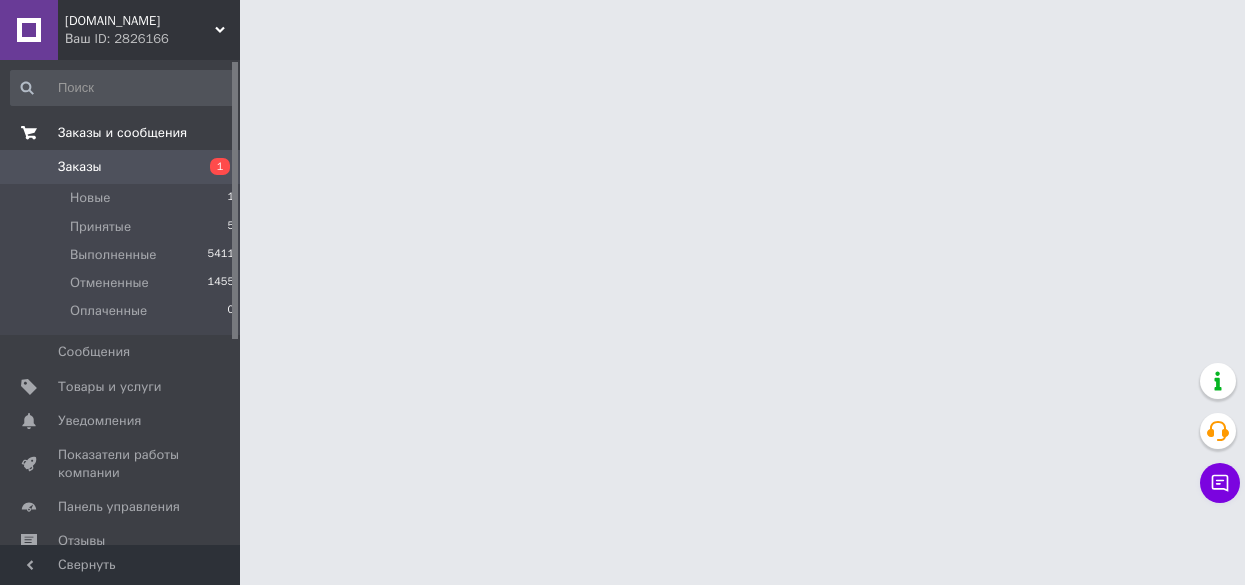 scroll, scrollTop: 0, scrollLeft: 0, axis: both 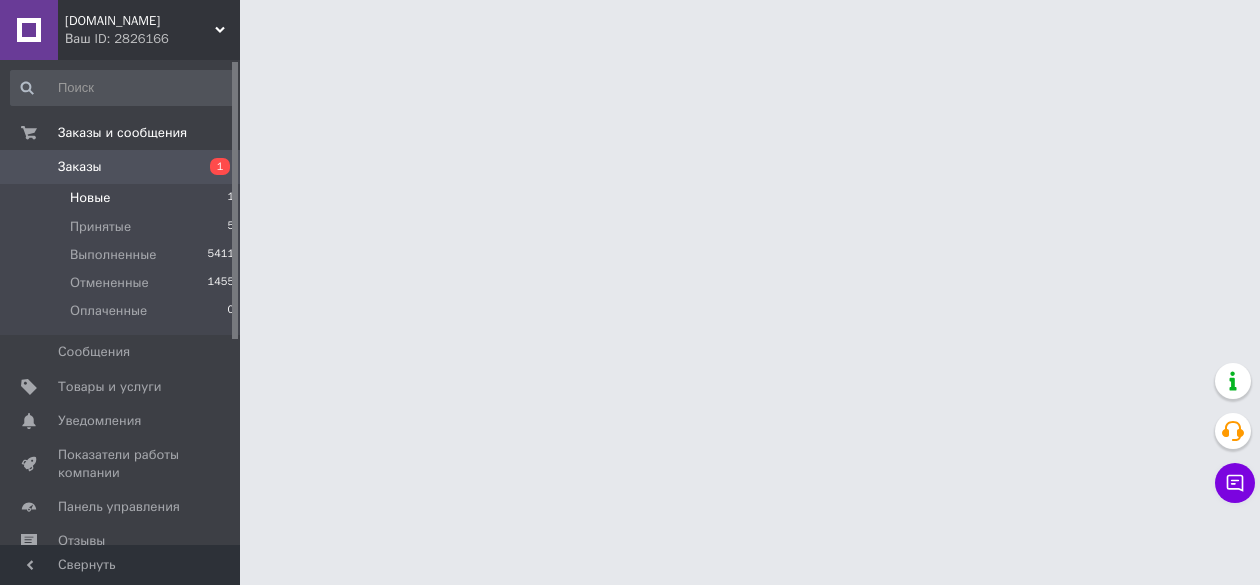 click on "Новые" at bounding box center (90, 198) 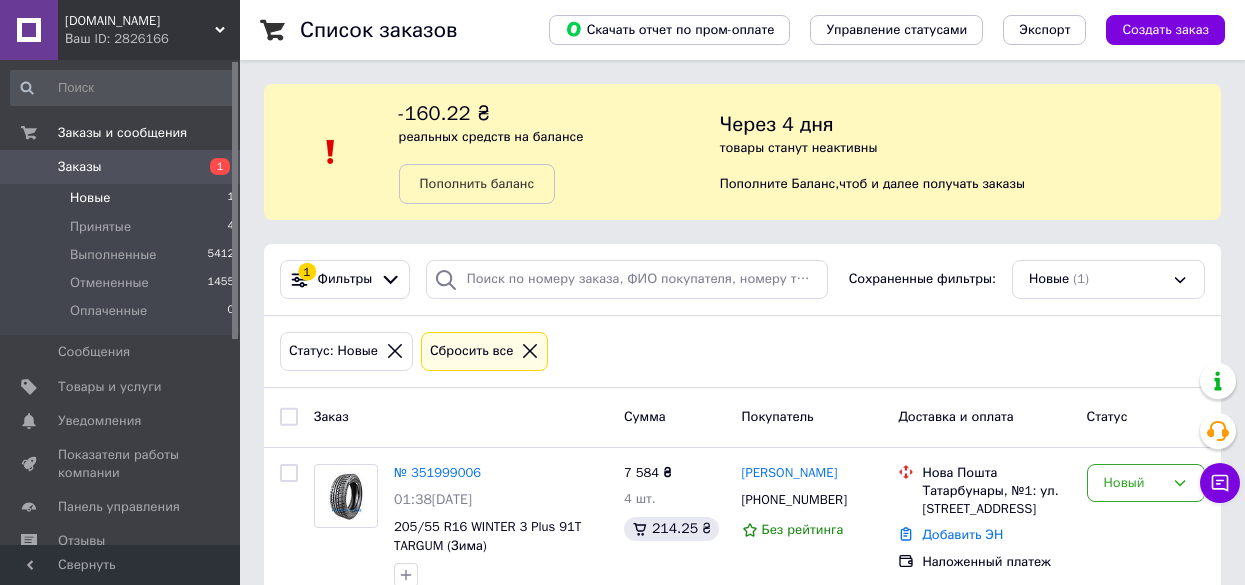 scroll, scrollTop: 42, scrollLeft: 0, axis: vertical 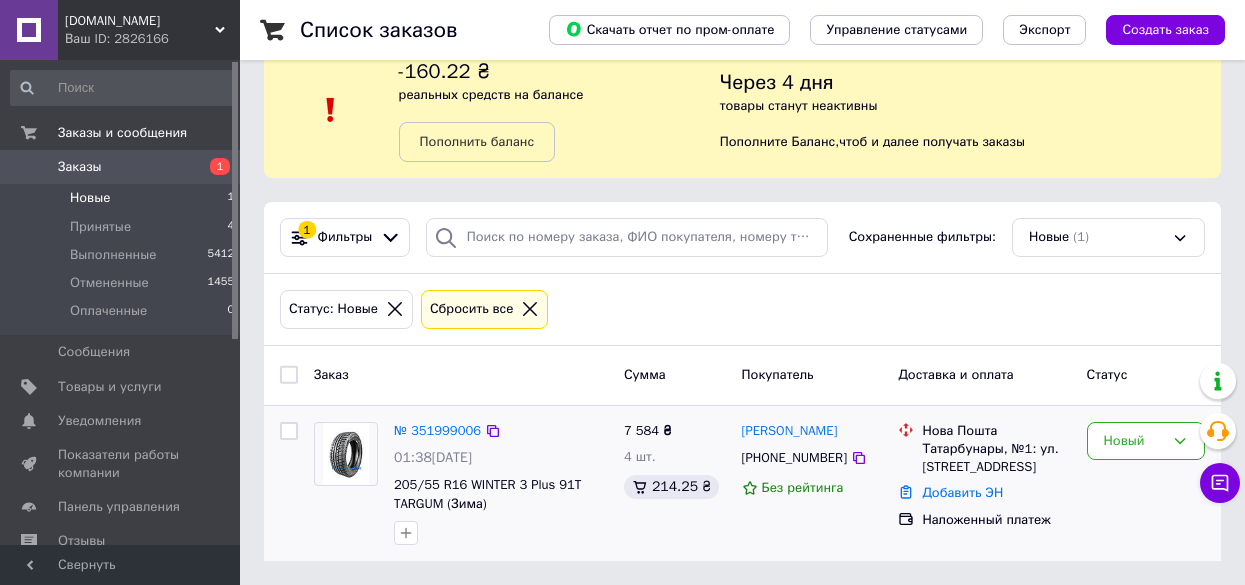 click on "№ 351999006 01:38, 10.07.2025 205/55 R16 WINTER 3 Plus 91T TARGUM (Зима) 7 584 ₴ 4 шт. 214.25 ₴ Роман  Карпенко  +380986089757 Без рейтинга Нова Пошта Татарбунары, №1: ул. Тура, 80а Добавить ЭН Наложенный платеж Новый" at bounding box center (742, 484) 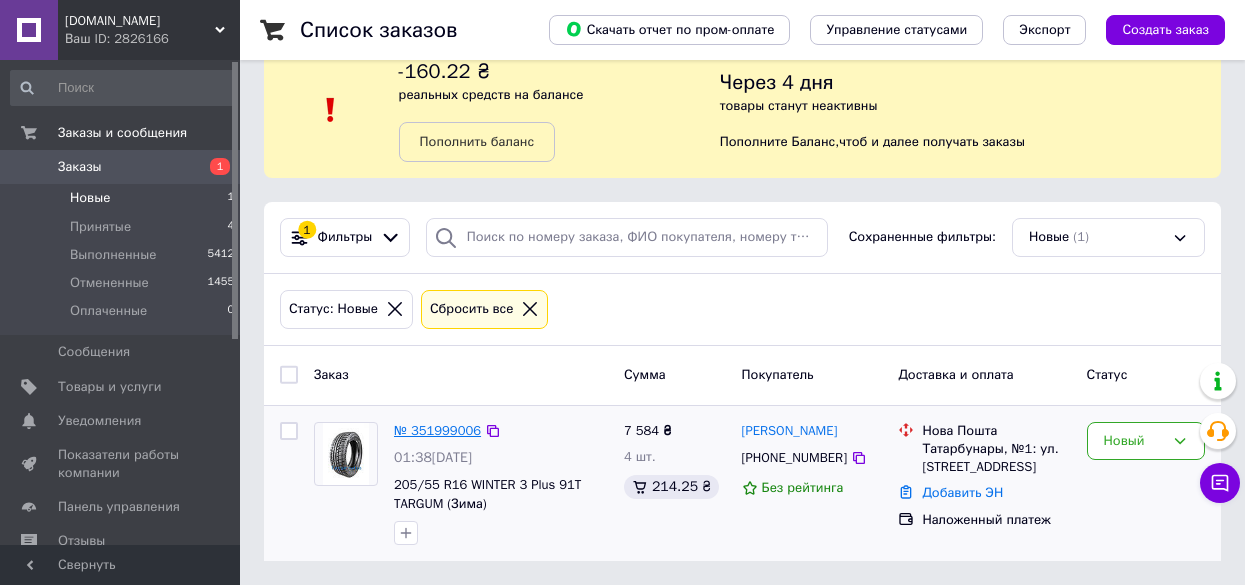 click on "№ 351999006" at bounding box center [437, 430] 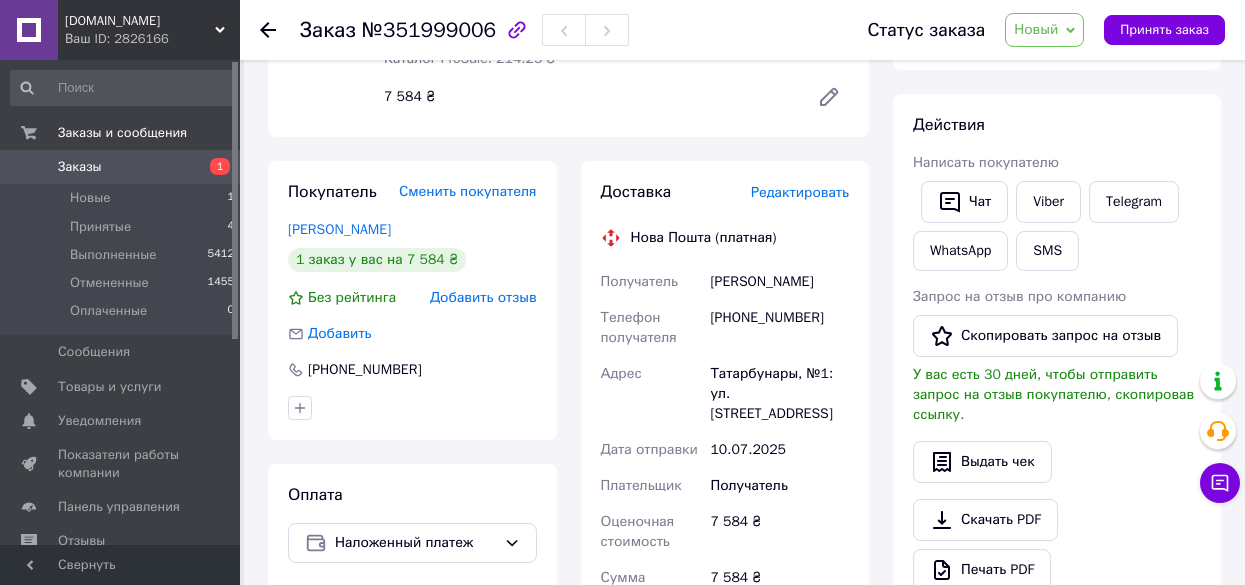 scroll, scrollTop: 0, scrollLeft: 0, axis: both 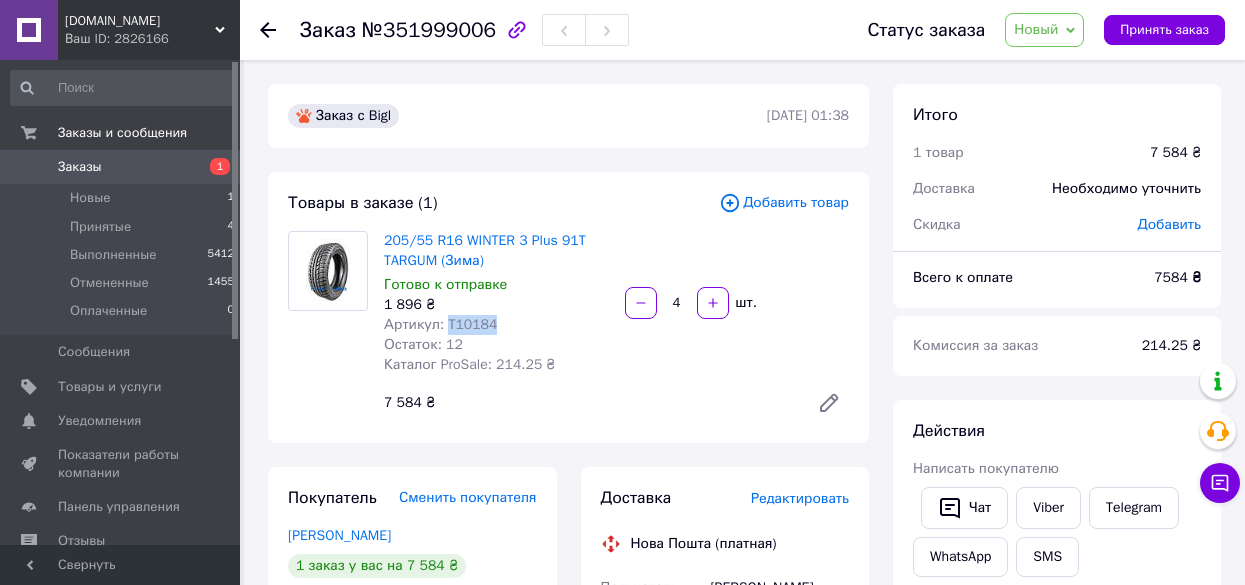 drag, startPoint x: 447, startPoint y: 323, endPoint x: 563, endPoint y: 318, distance: 116.10771 